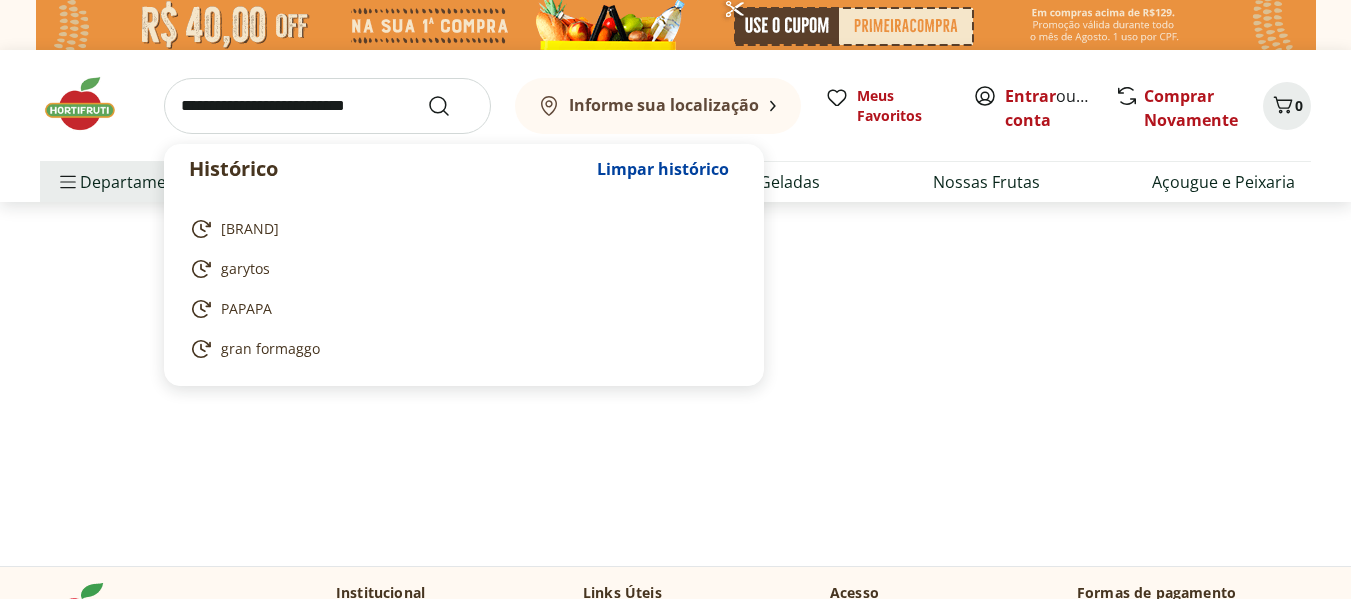 scroll, scrollTop: 0, scrollLeft: 0, axis: both 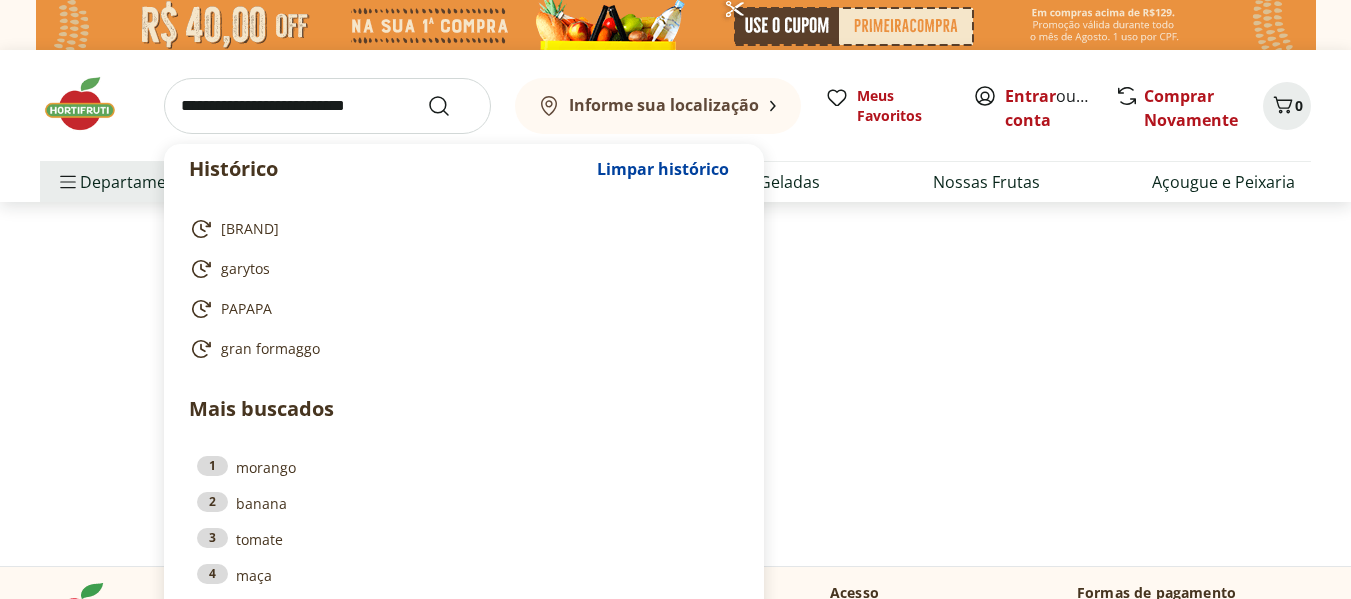 select on "**********" 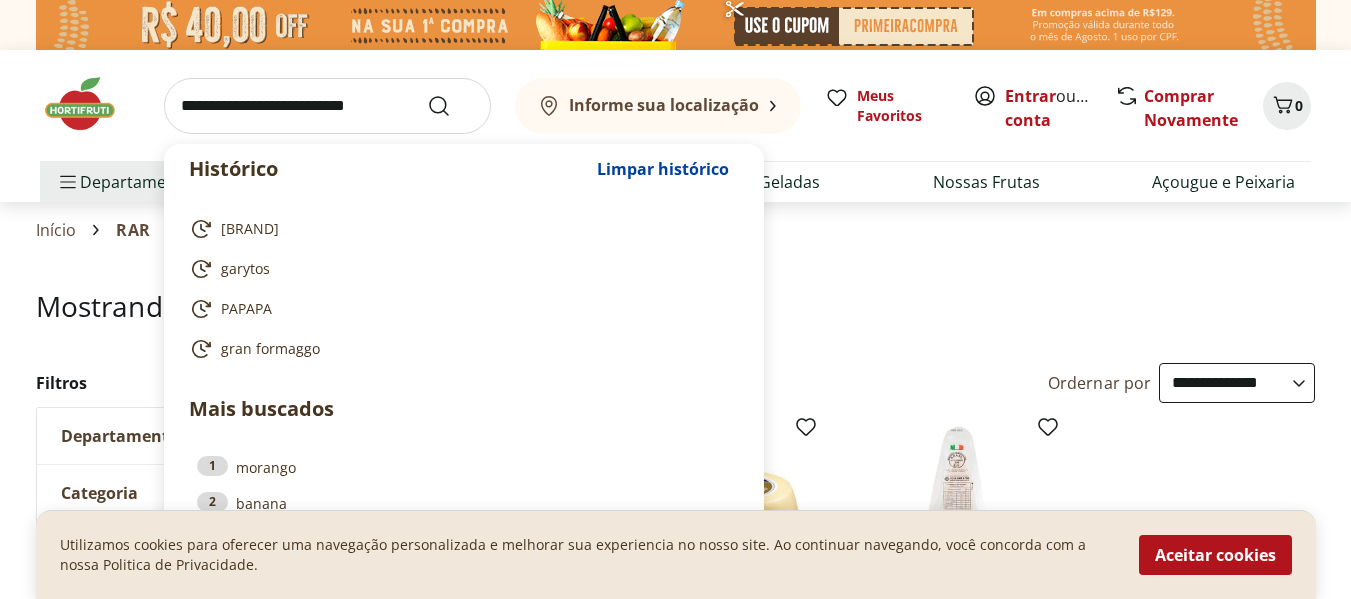 click at bounding box center [327, 106] 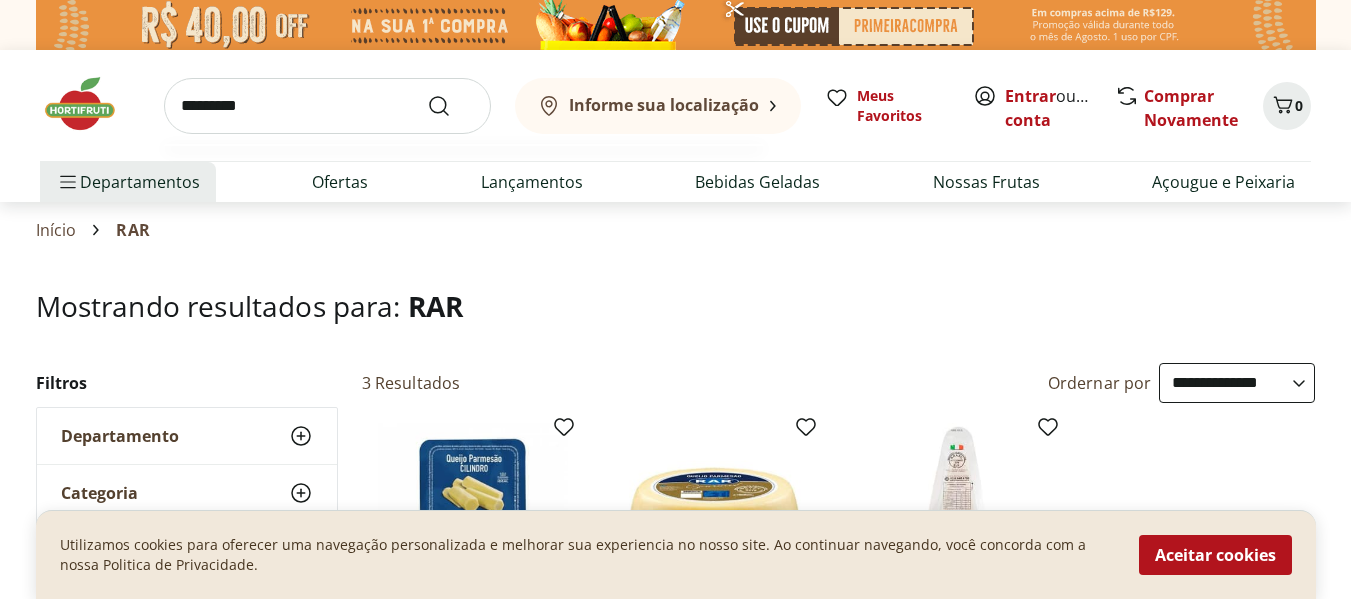 type on "*********" 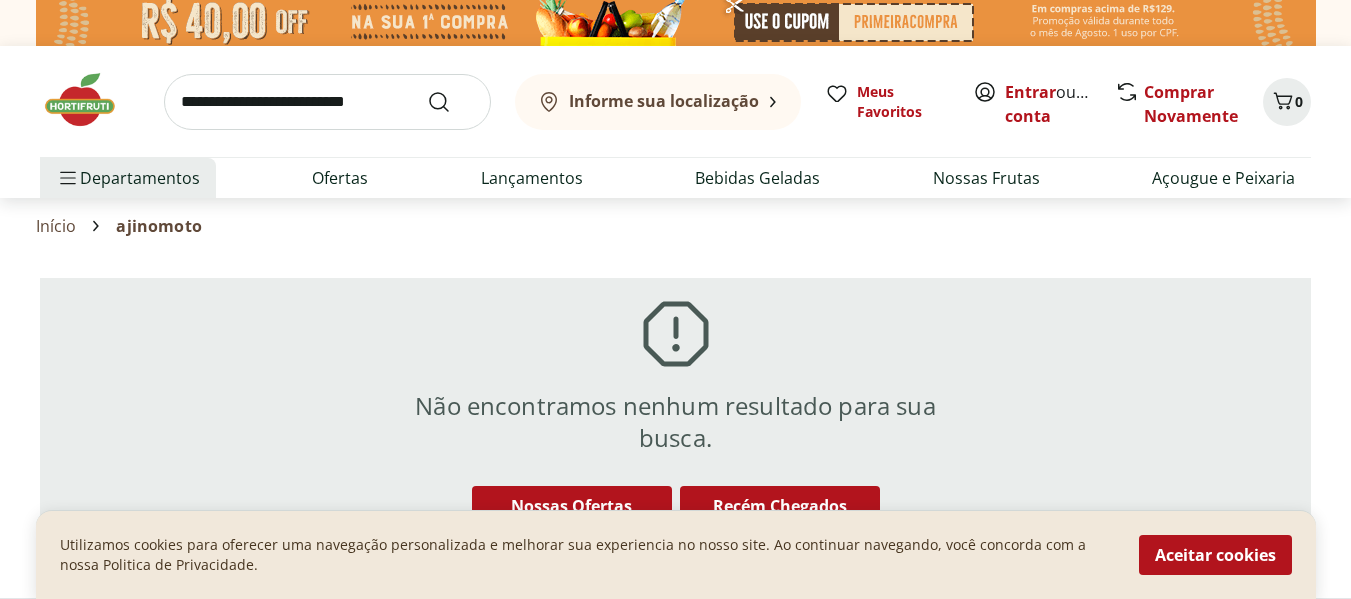 scroll, scrollTop: 0, scrollLeft: 0, axis: both 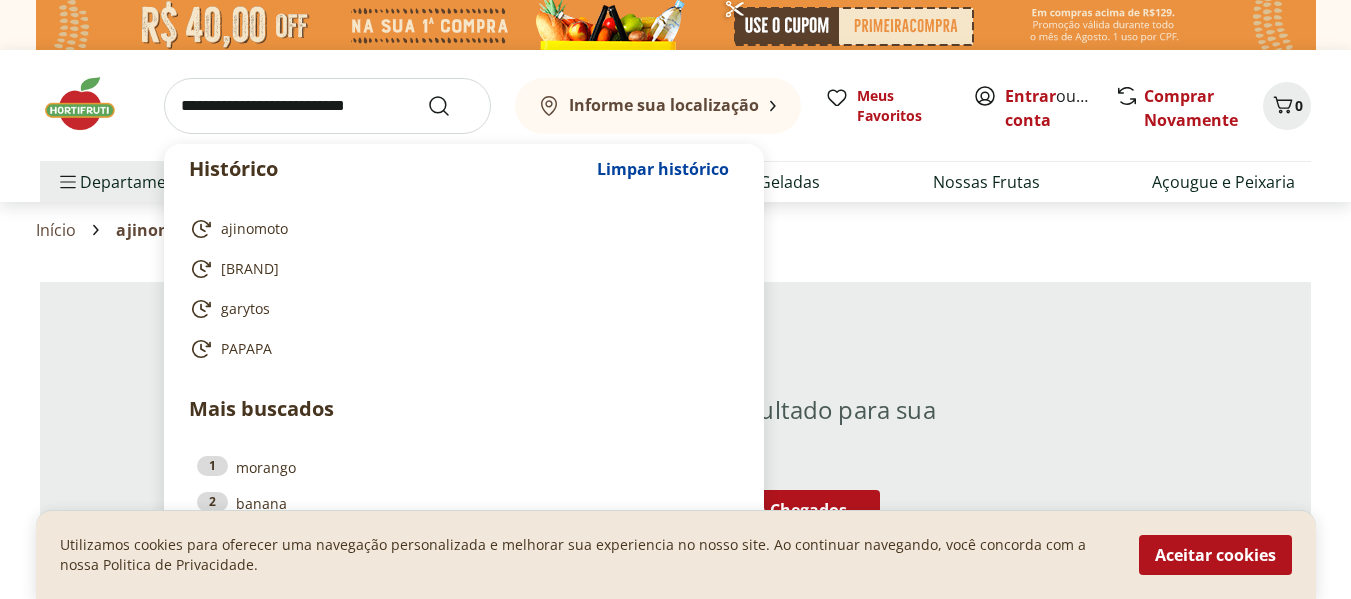 click at bounding box center (327, 106) 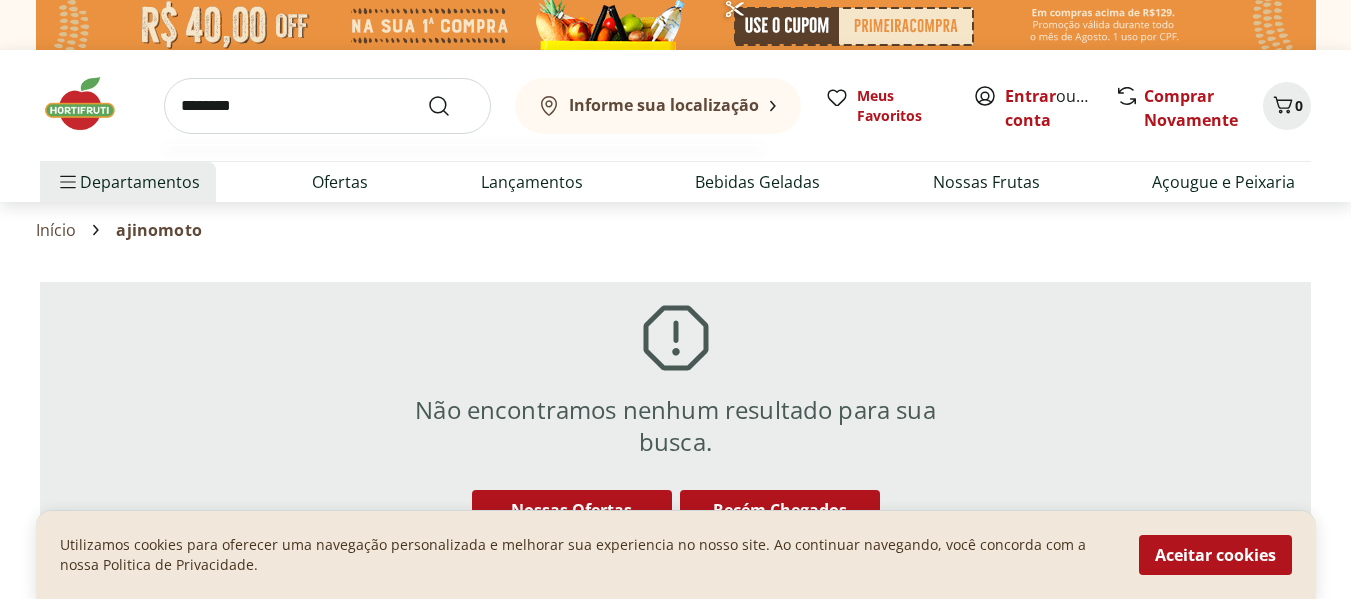 type on "*********" 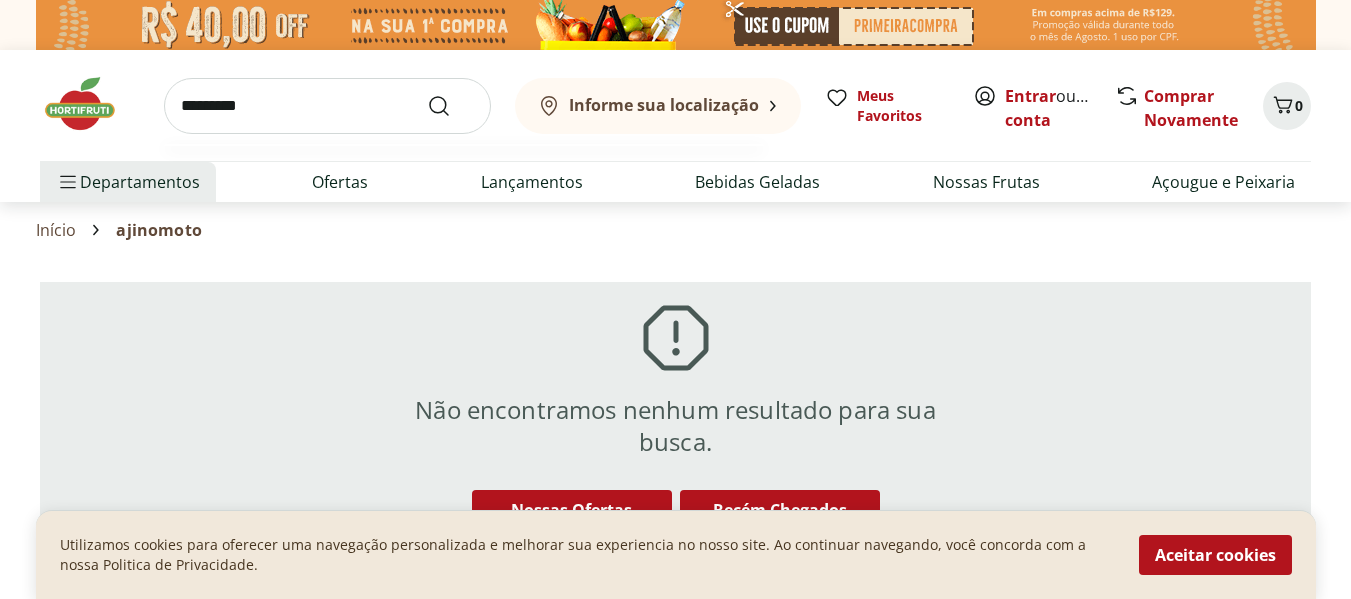 click at bounding box center (451, 106) 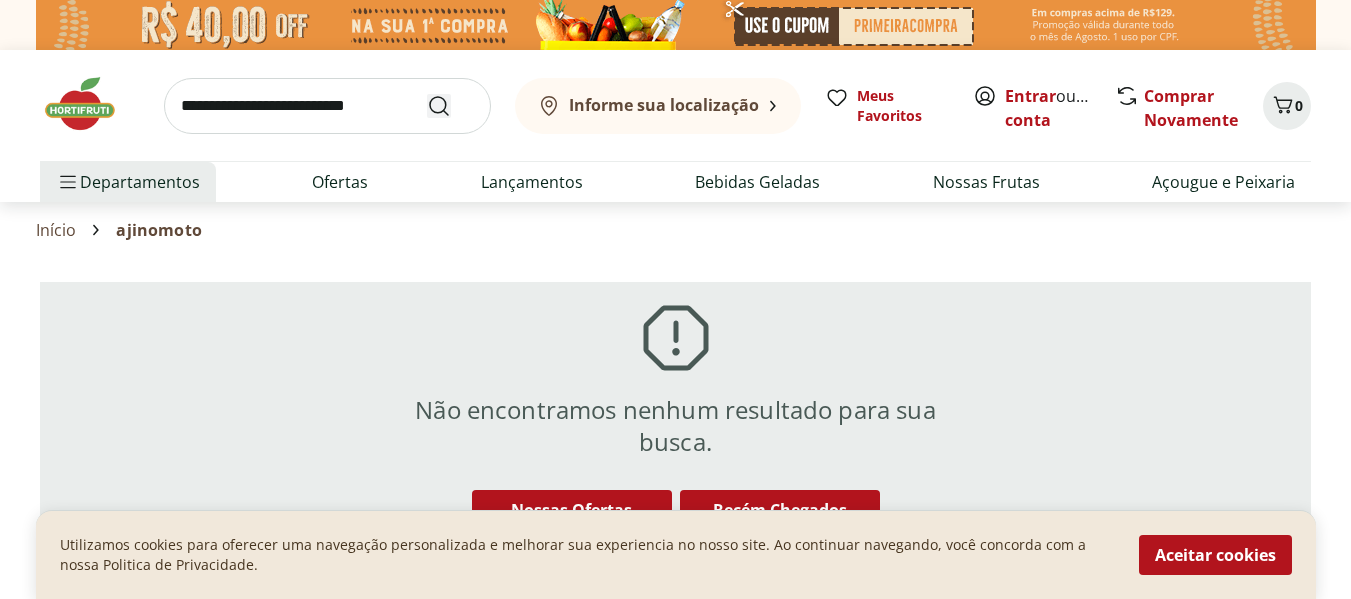 click 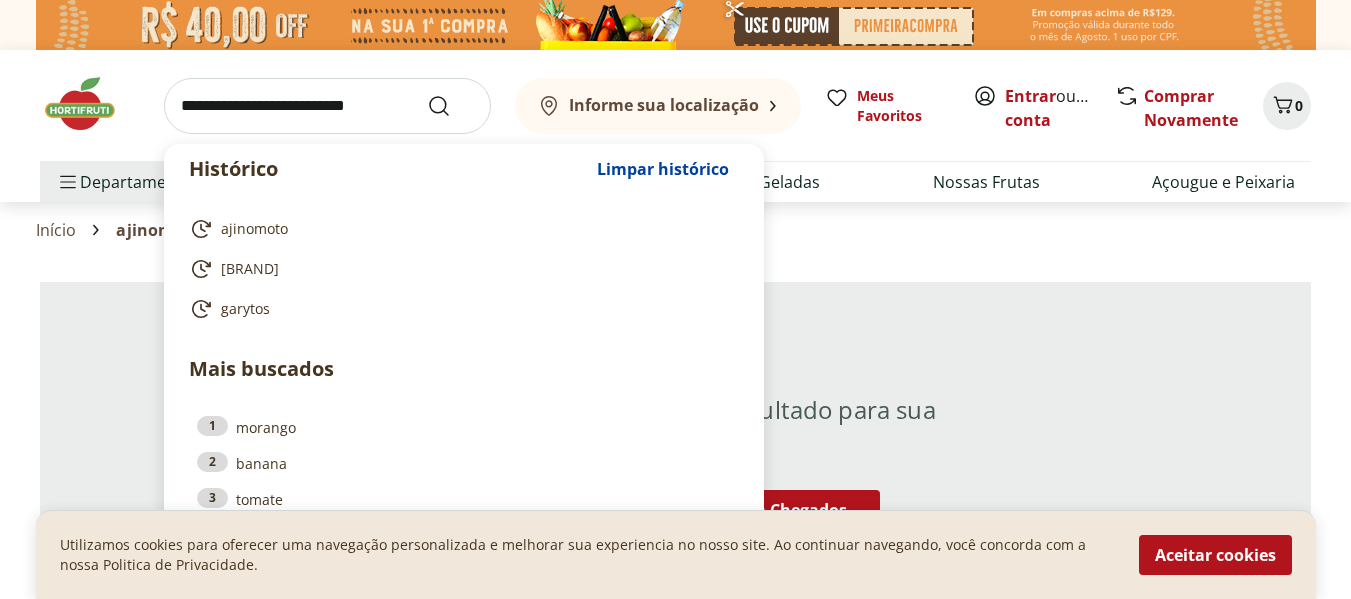 click at bounding box center (327, 106) 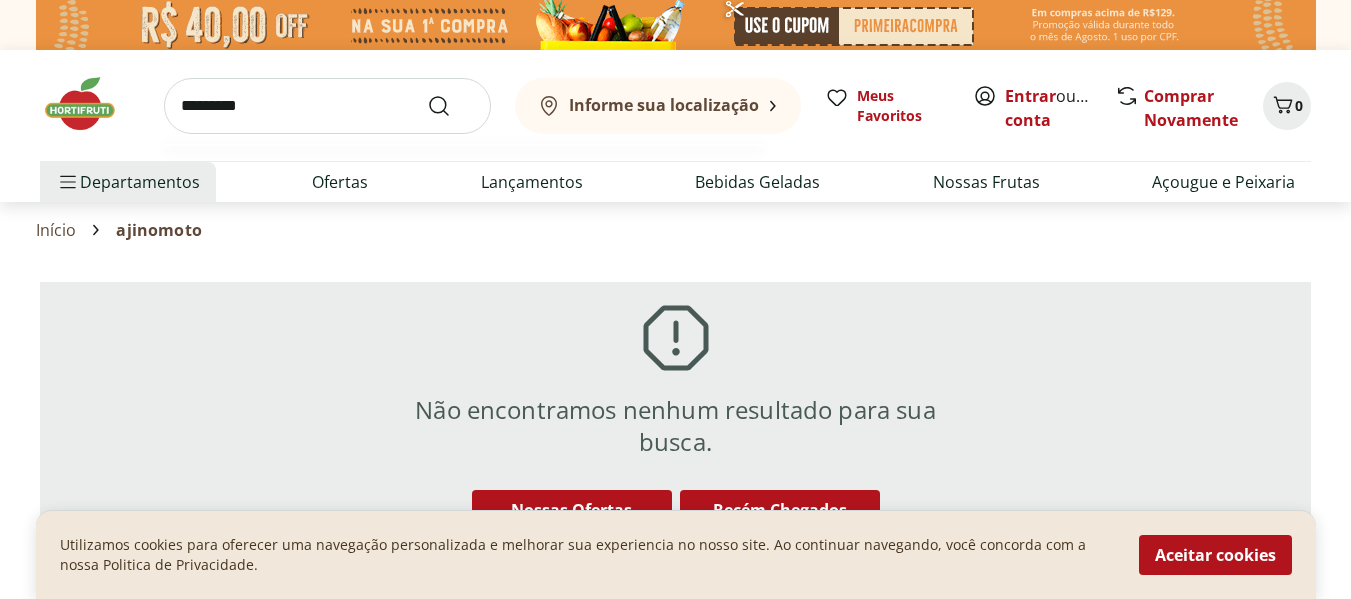 type on "*********" 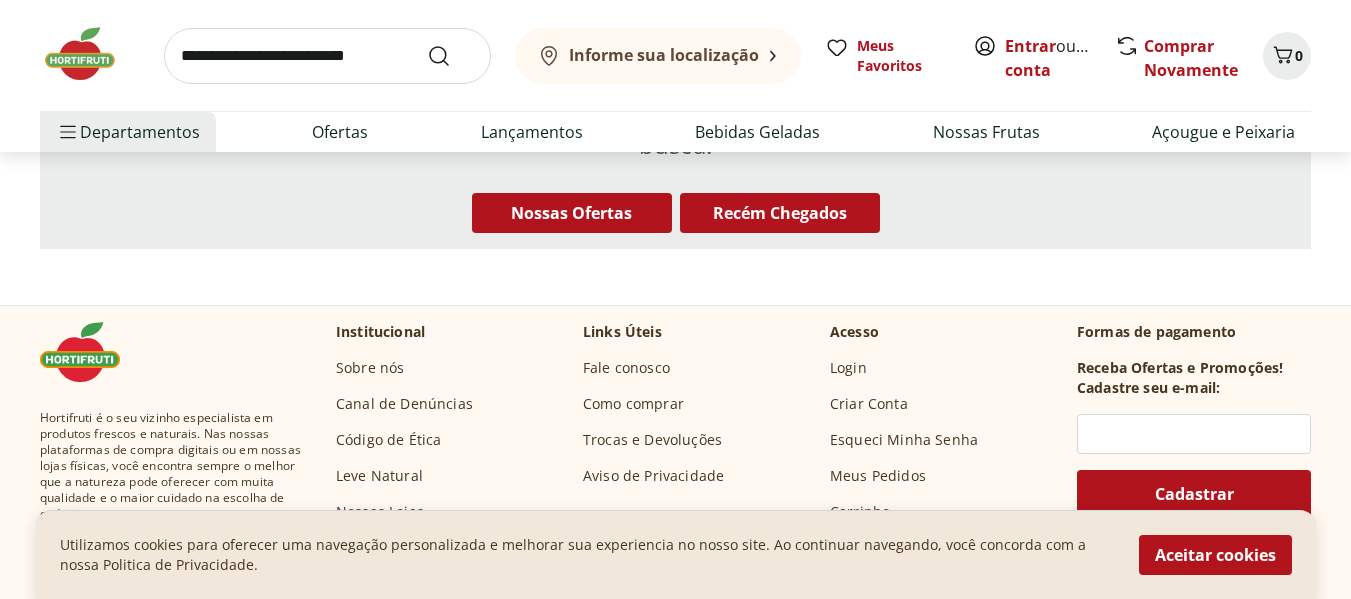 scroll, scrollTop: 0, scrollLeft: 0, axis: both 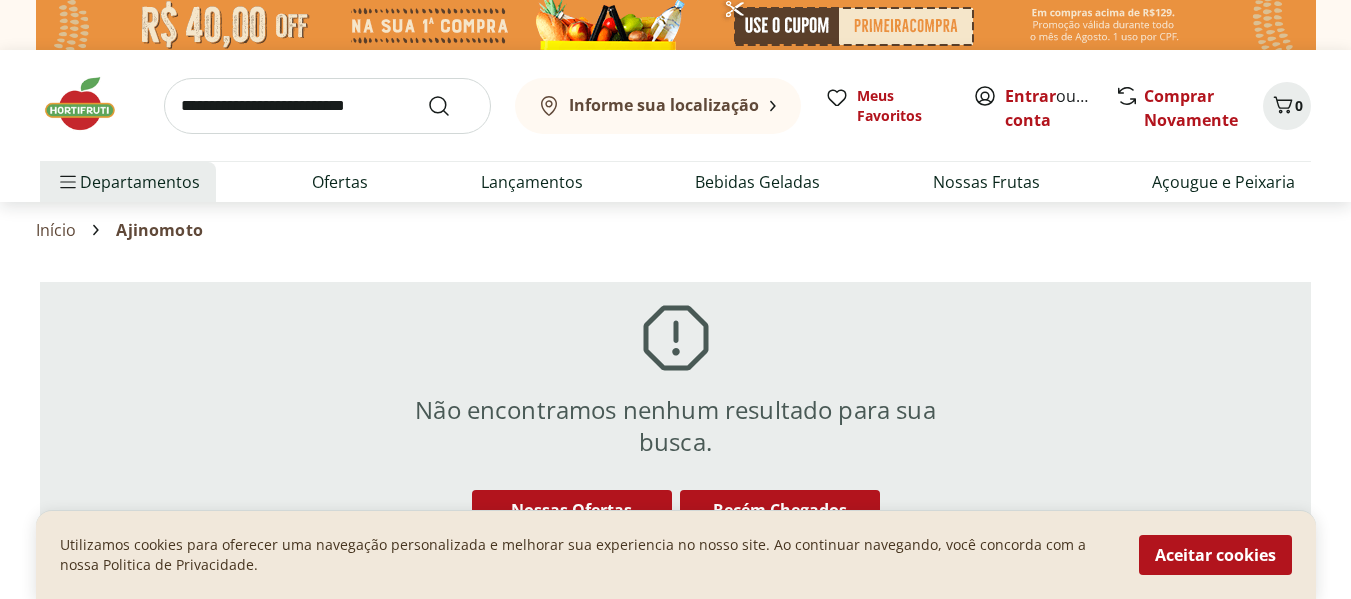 click at bounding box center (90, 104) 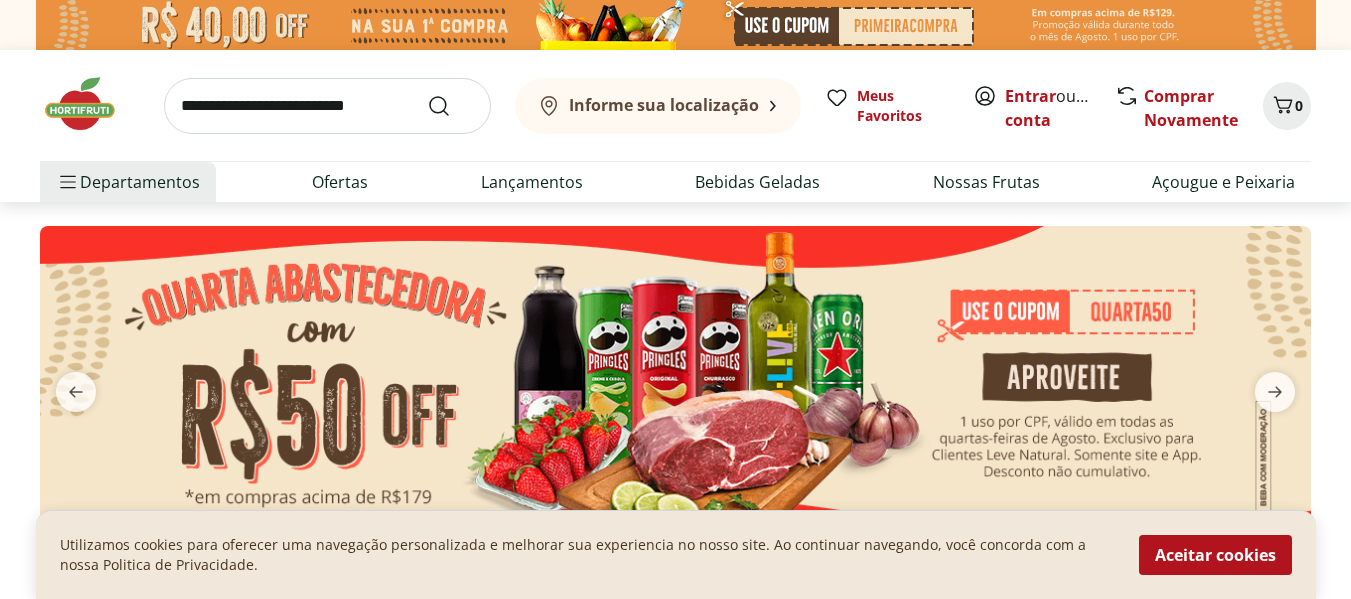 click at bounding box center [327, 106] 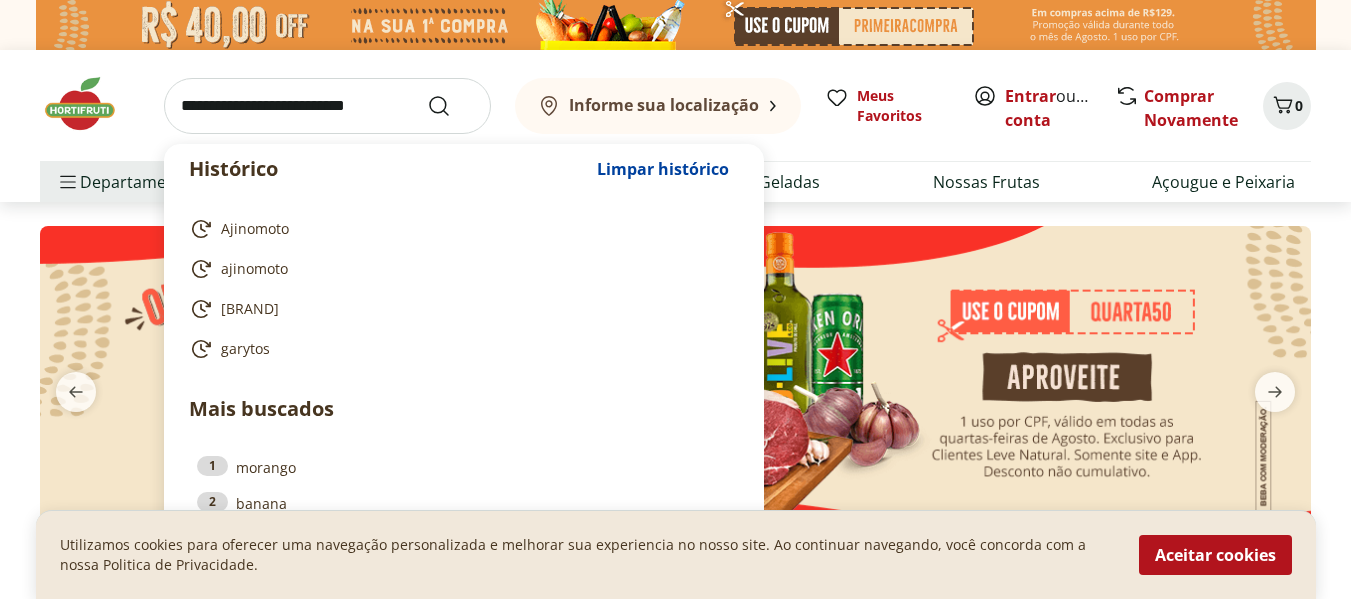 paste on "*********" 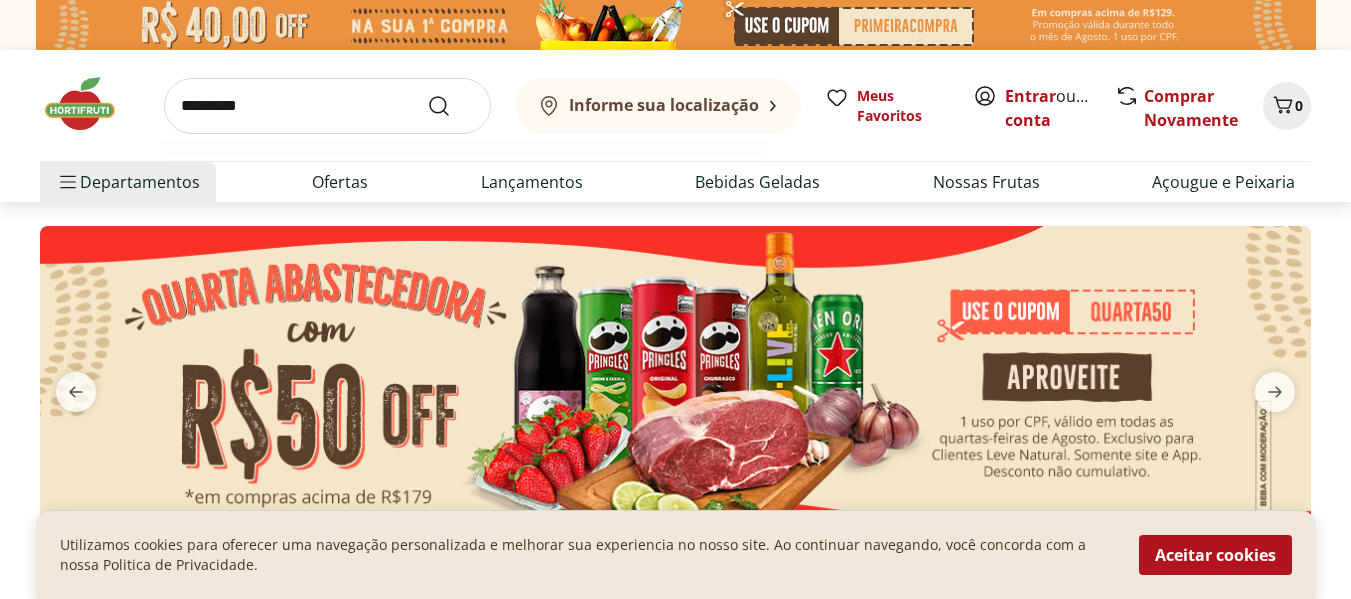 click at bounding box center [451, 106] 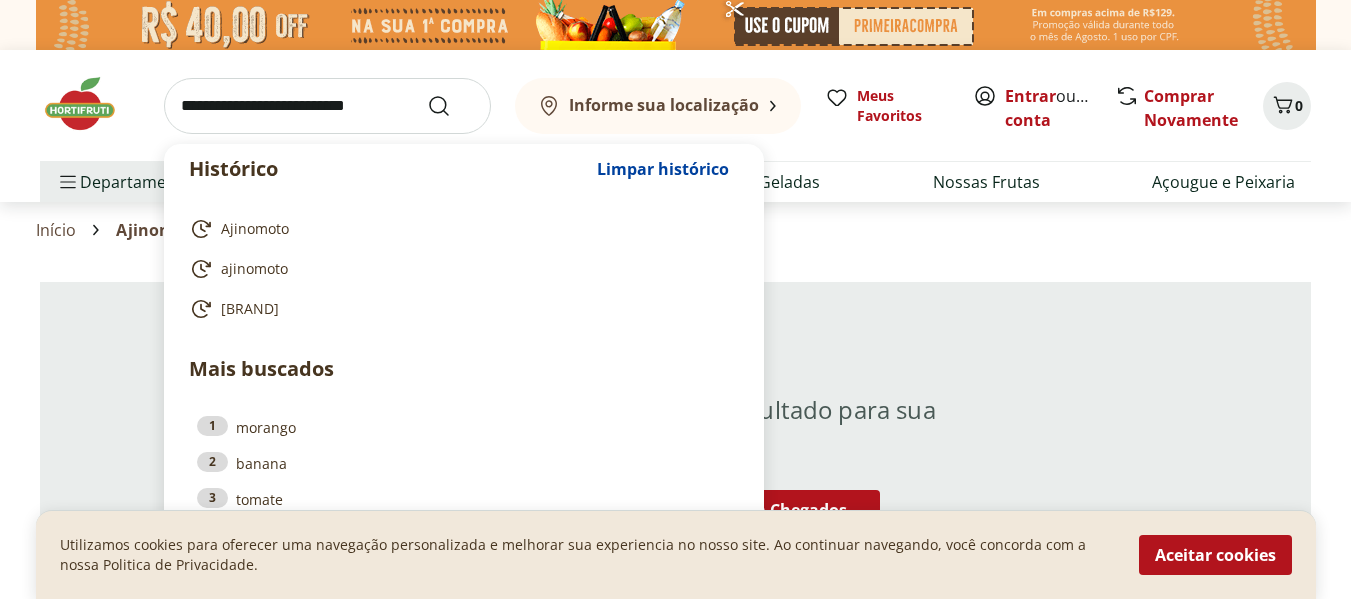 click at bounding box center [327, 106] 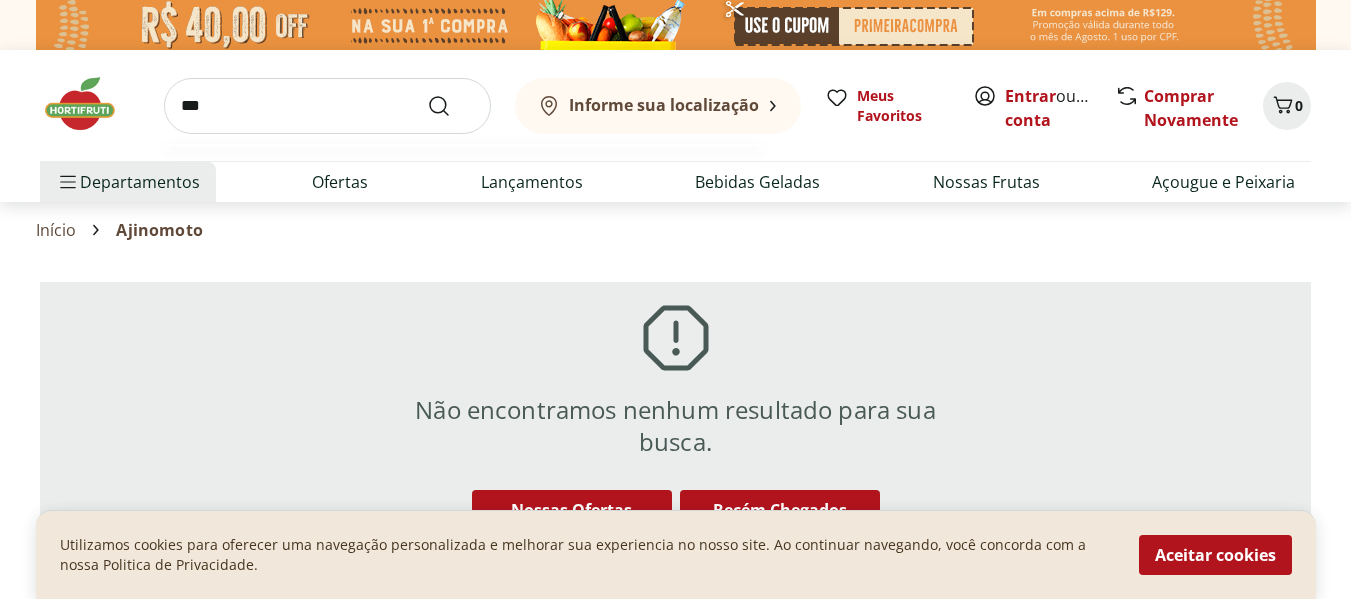type on "***" 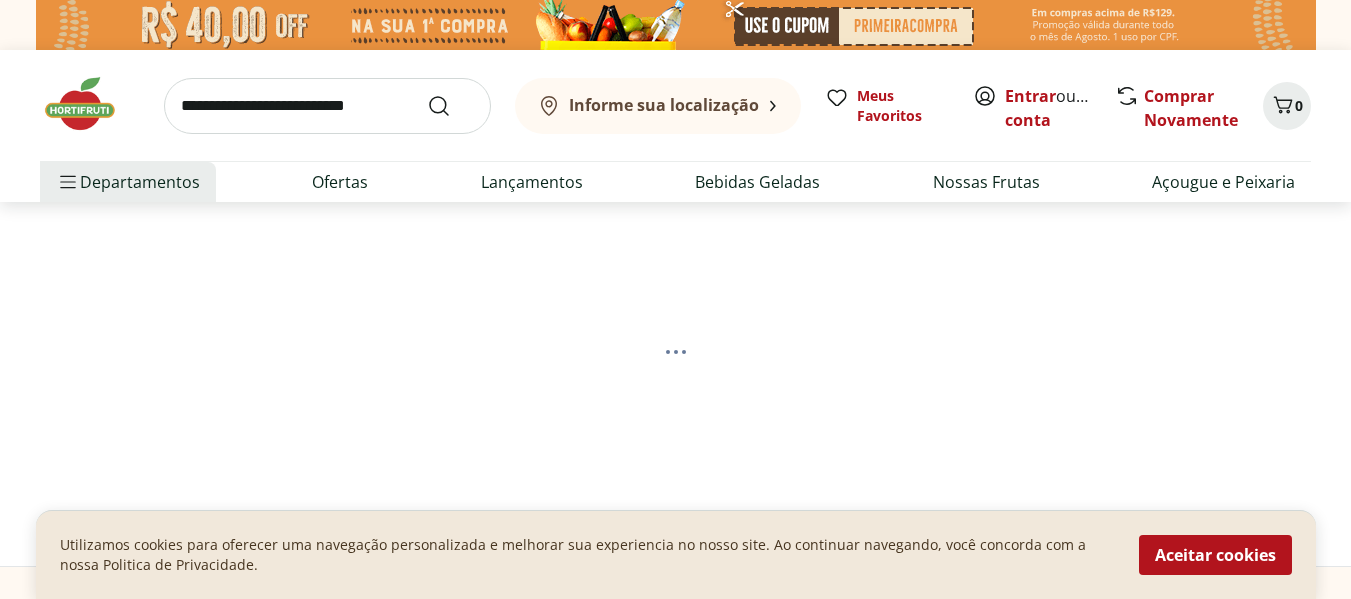 select on "**********" 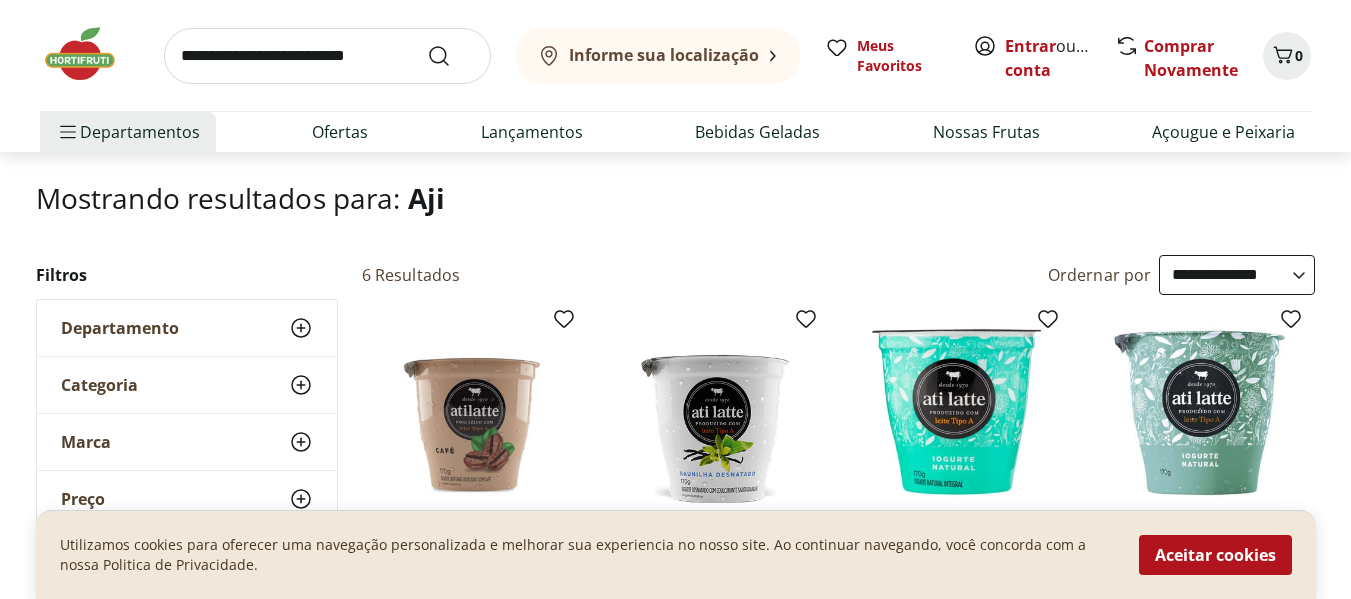 scroll, scrollTop: 0, scrollLeft: 0, axis: both 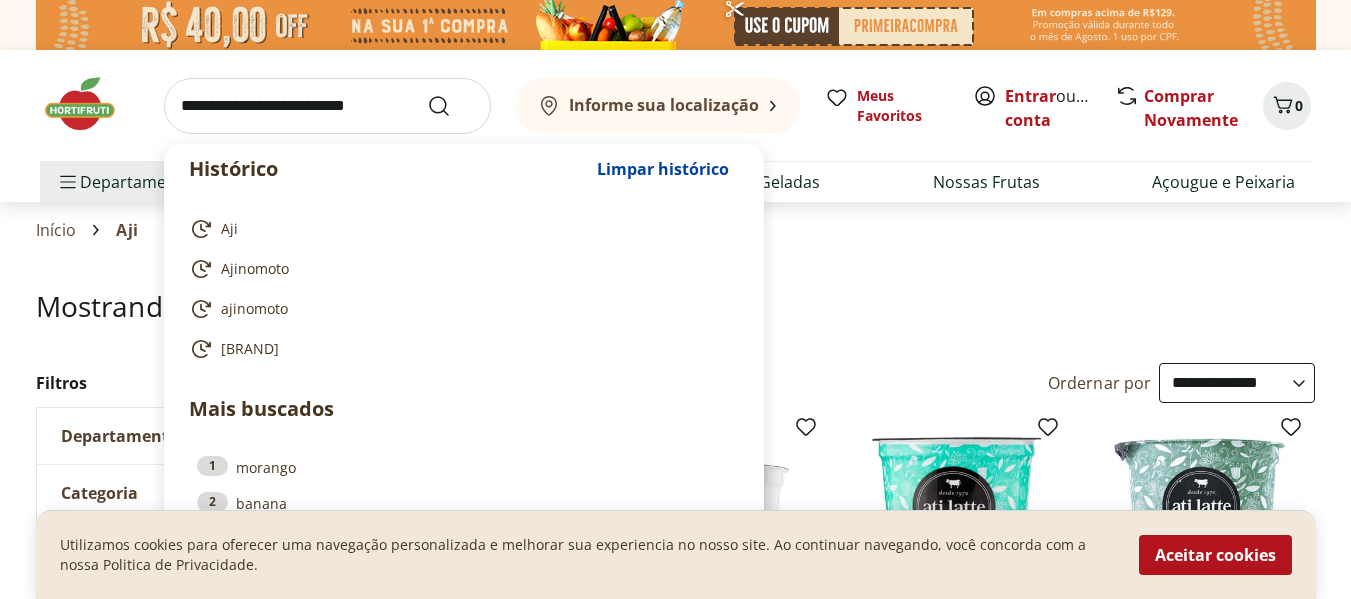 click at bounding box center (327, 106) 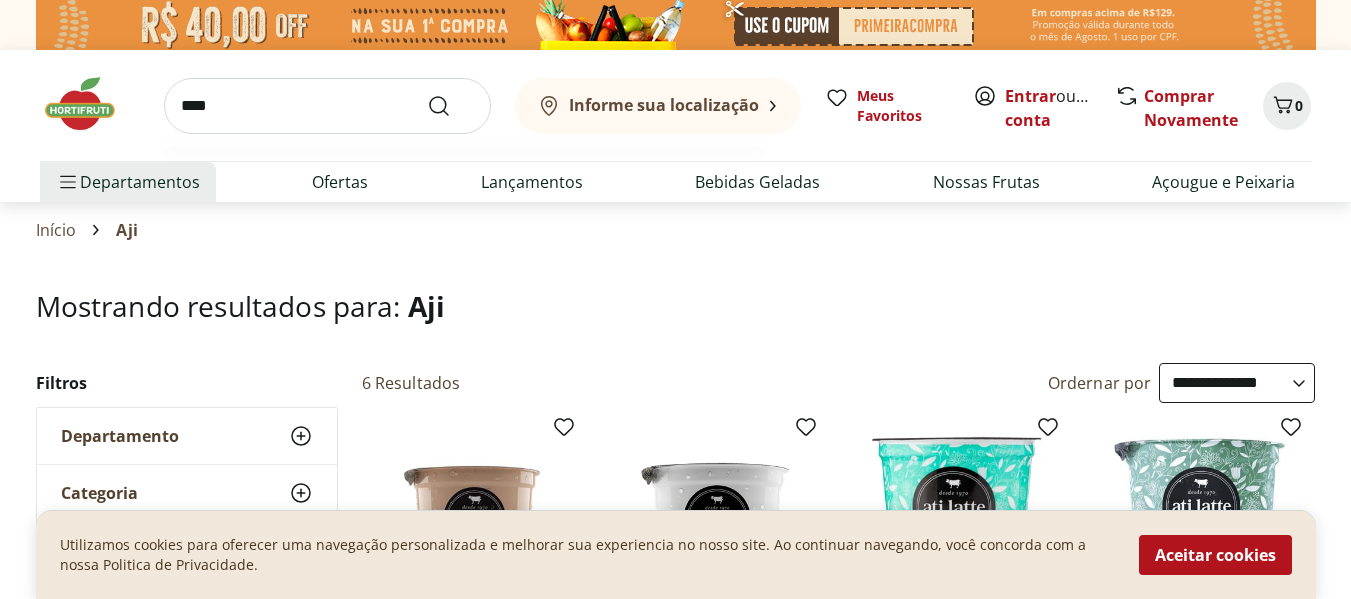 type on "****" 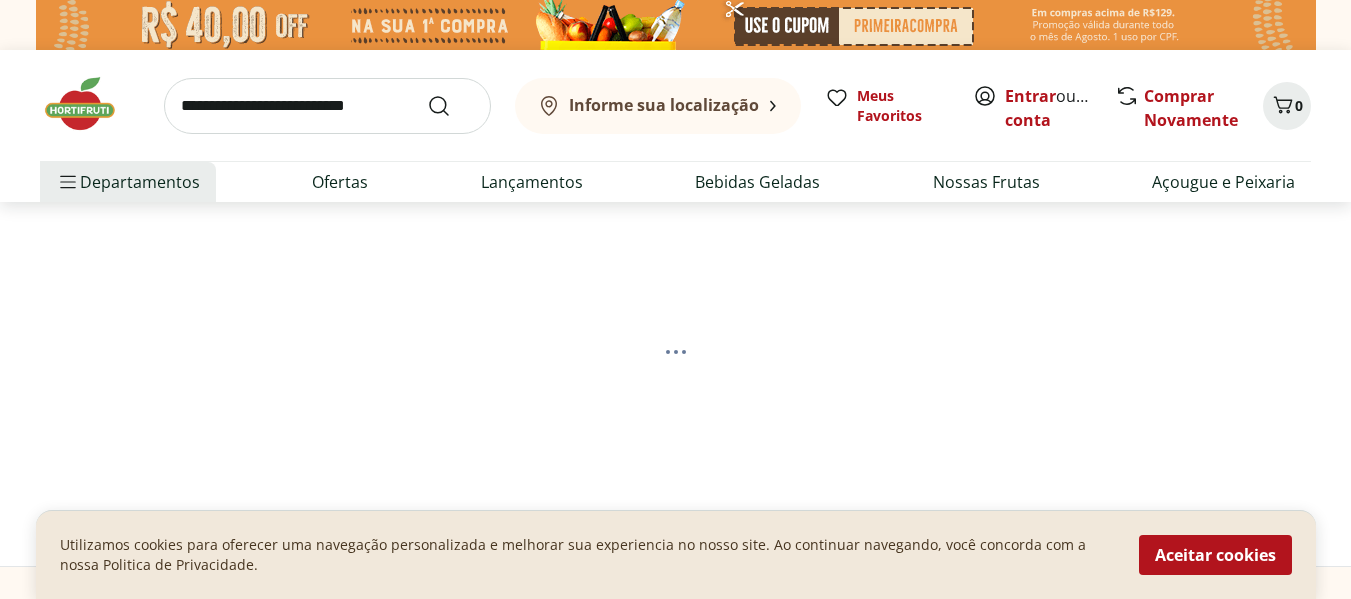 select on "**********" 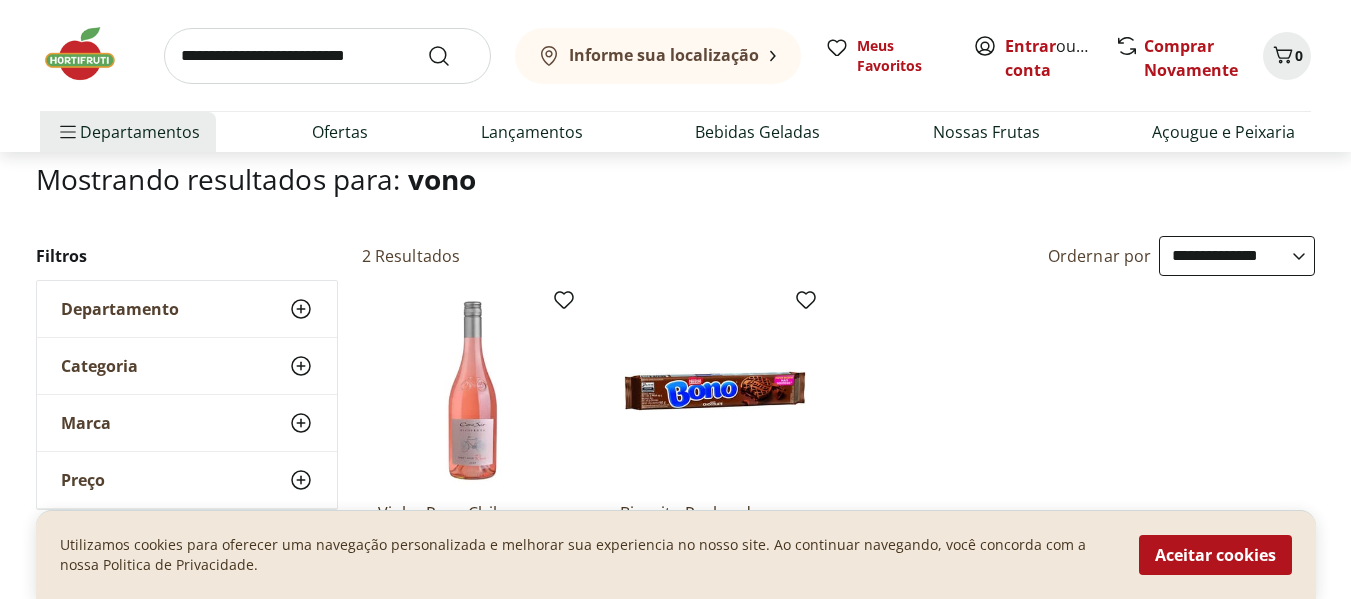 scroll, scrollTop: 173, scrollLeft: 0, axis: vertical 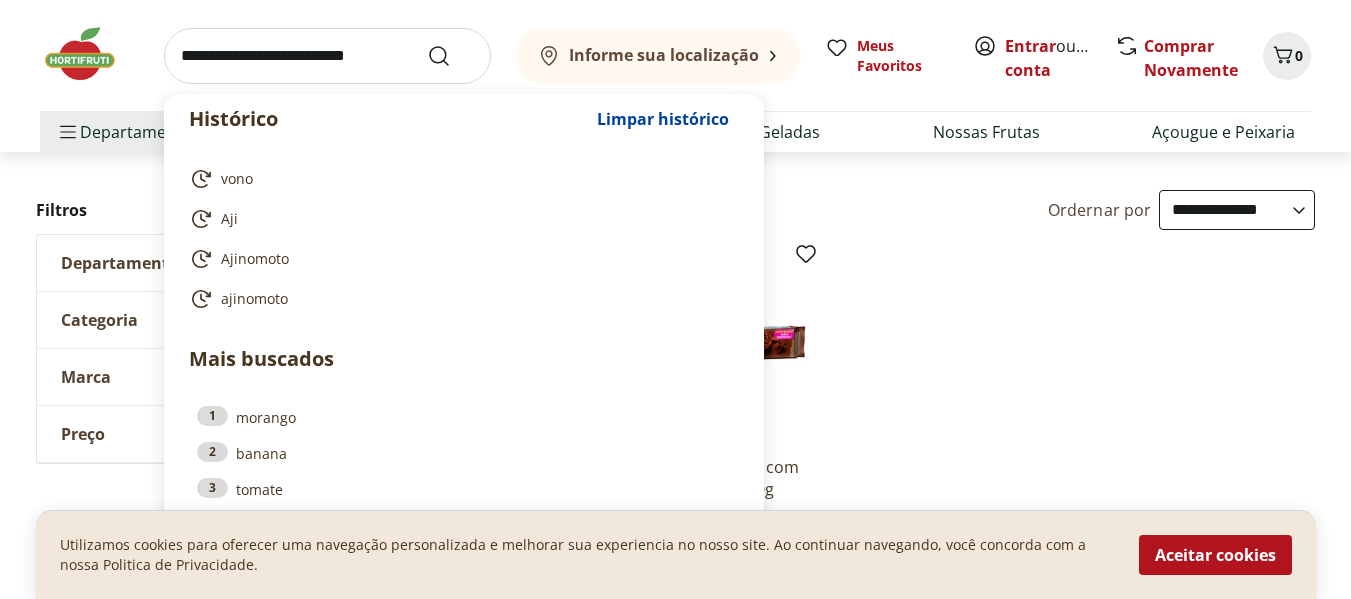 click at bounding box center [327, 56] 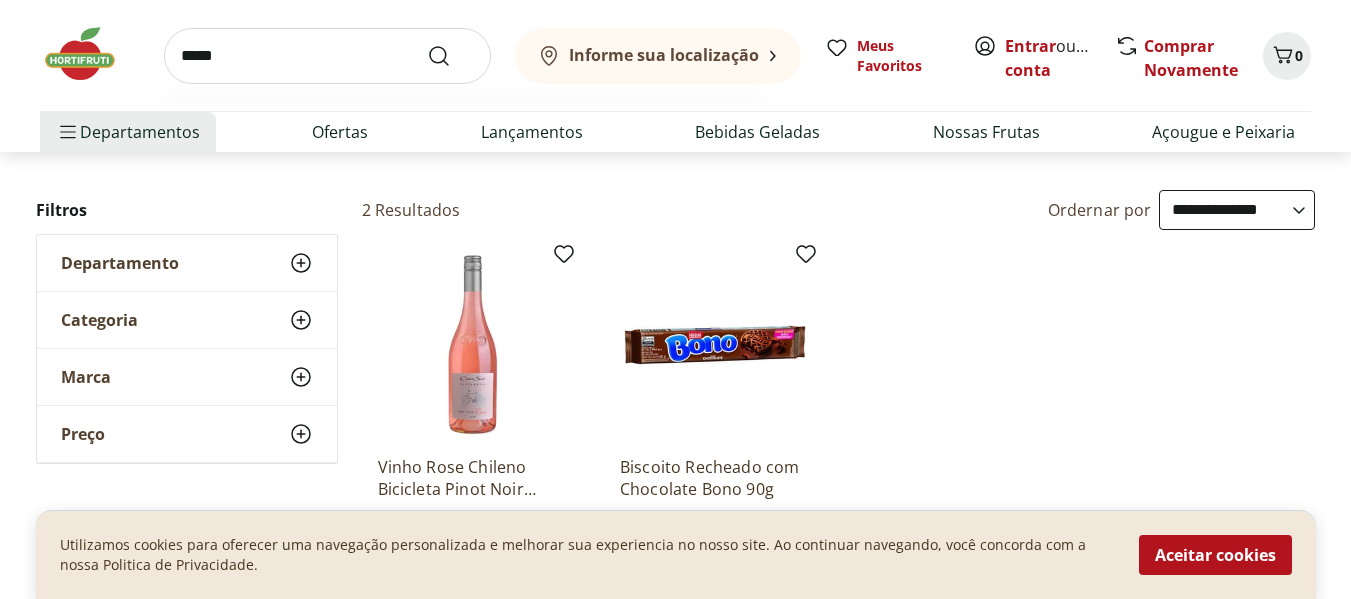 type on "*****" 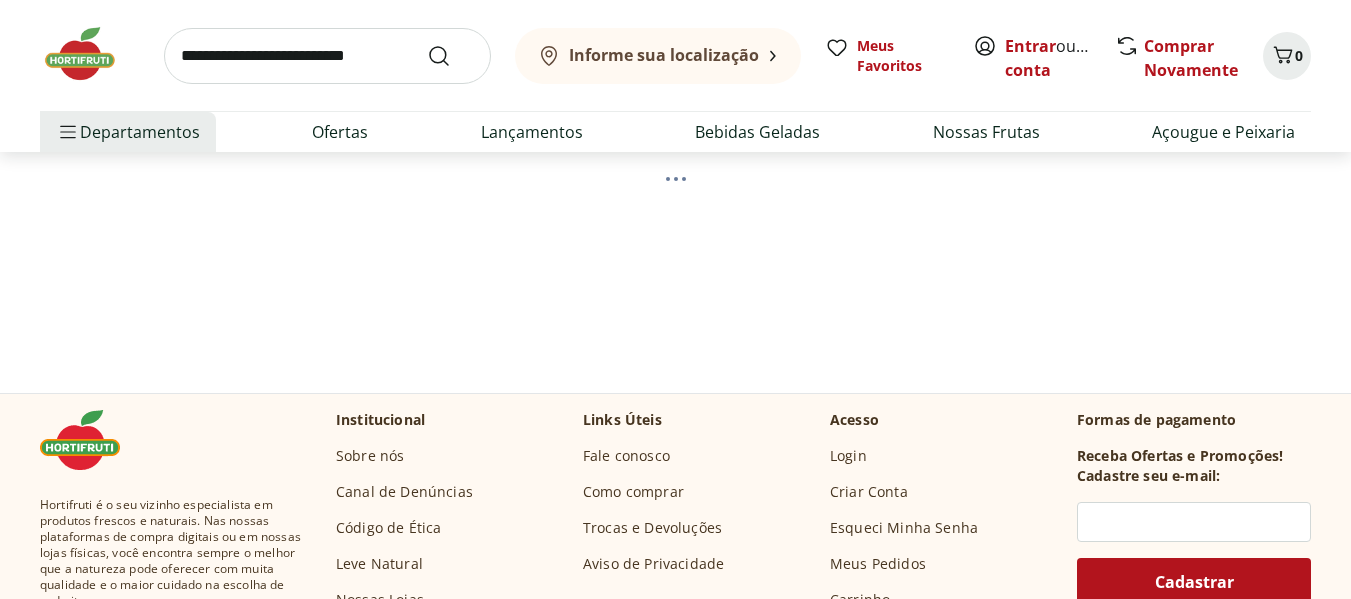 scroll, scrollTop: 0, scrollLeft: 0, axis: both 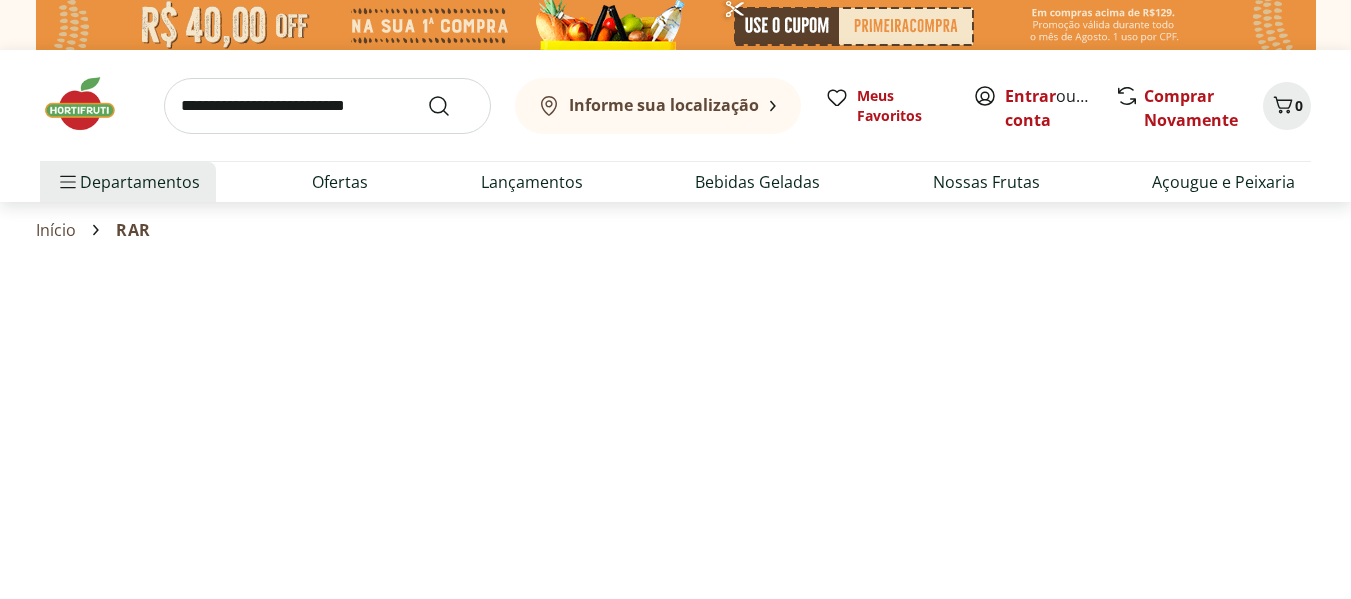 select on "**********" 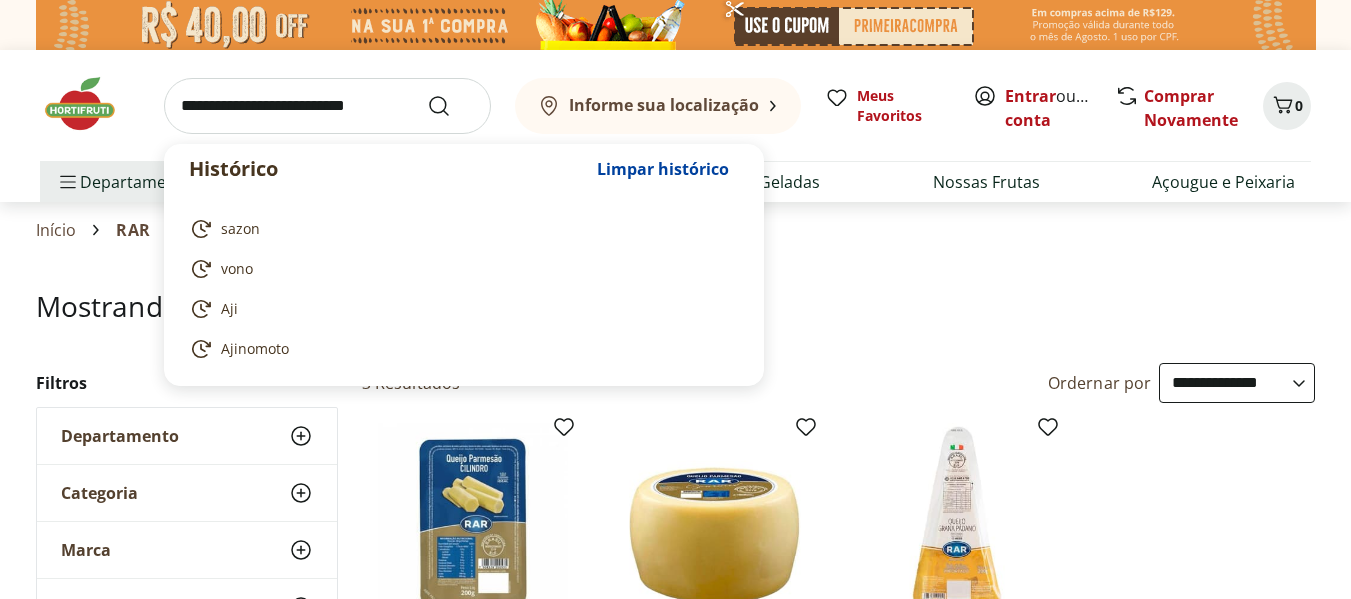 click at bounding box center (327, 106) 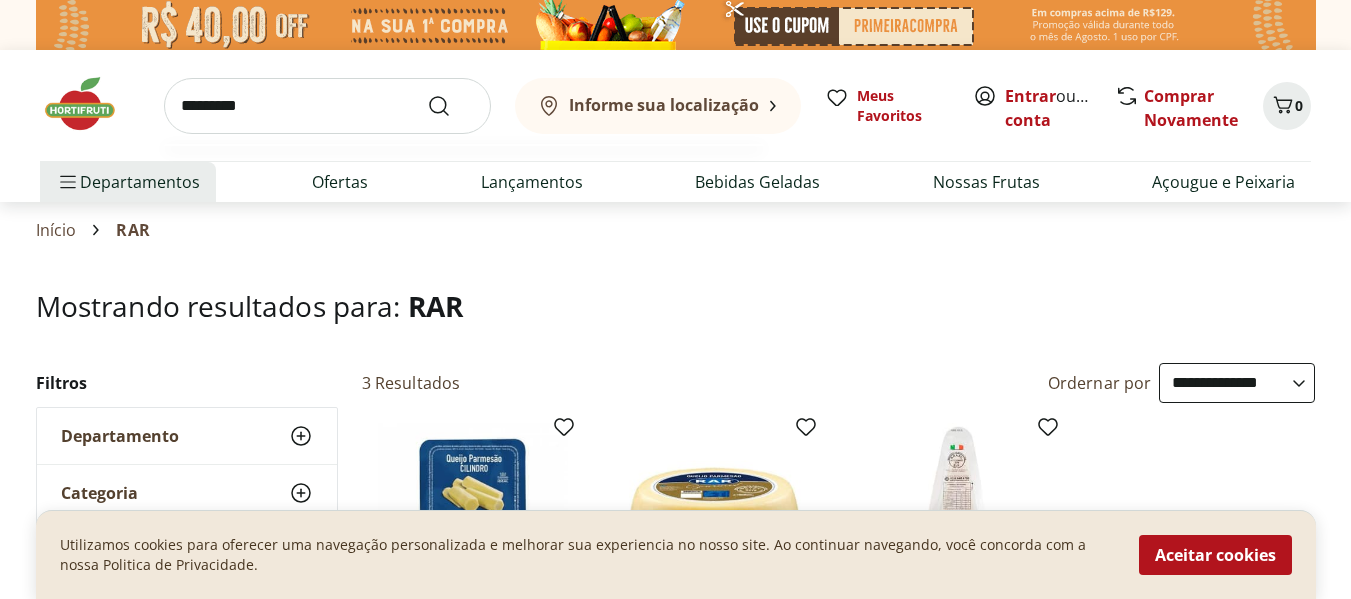 type on "*********" 